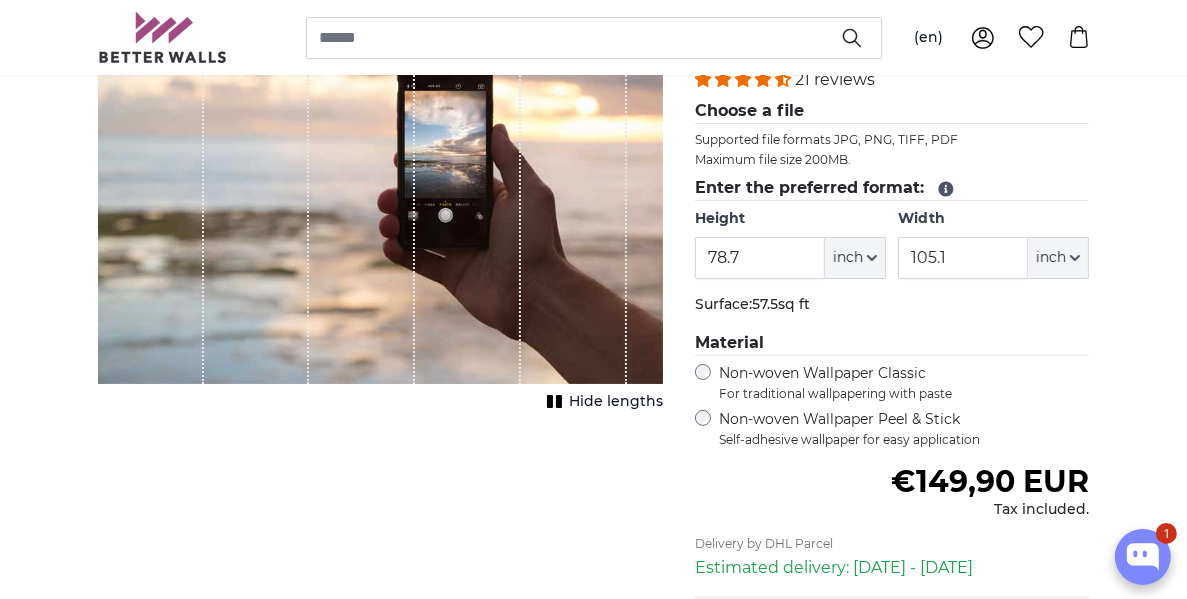 scroll, scrollTop: 300, scrollLeft: 0, axis: vertical 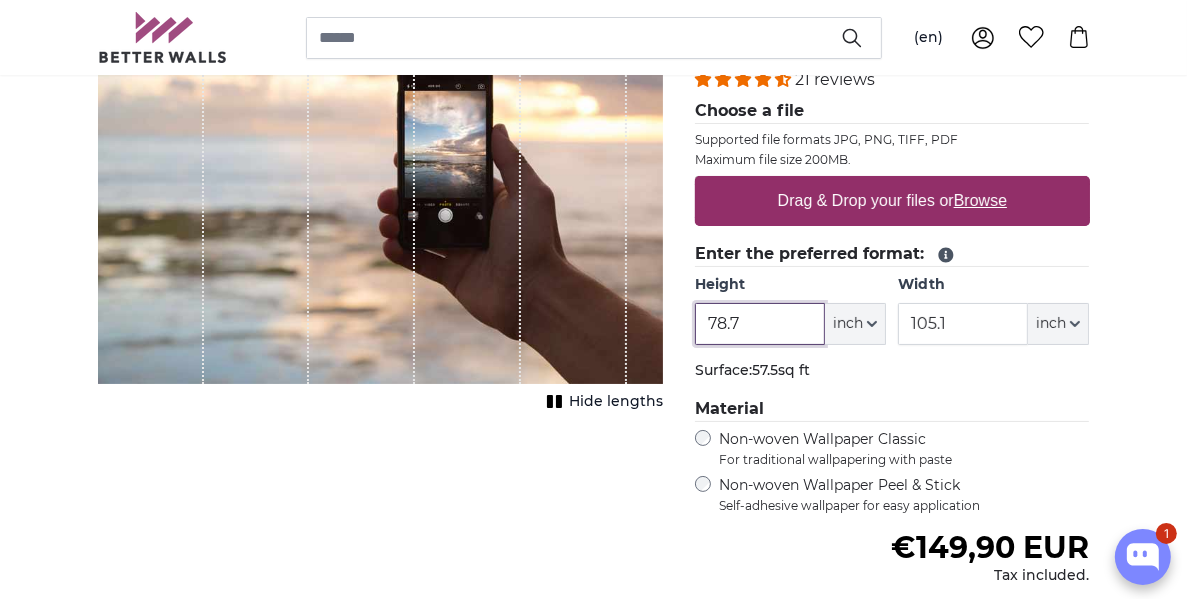 drag, startPoint x: 769, startPoint y: 321, endPoint x: 653, endPoint y: 315, distance: 116.15507 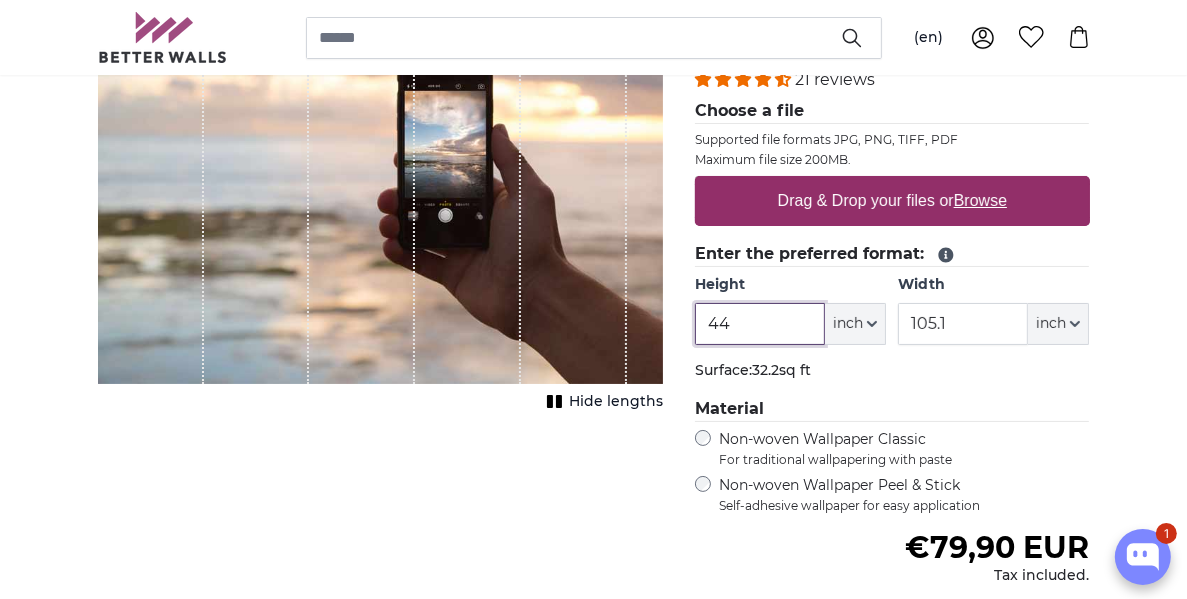 type on "44" 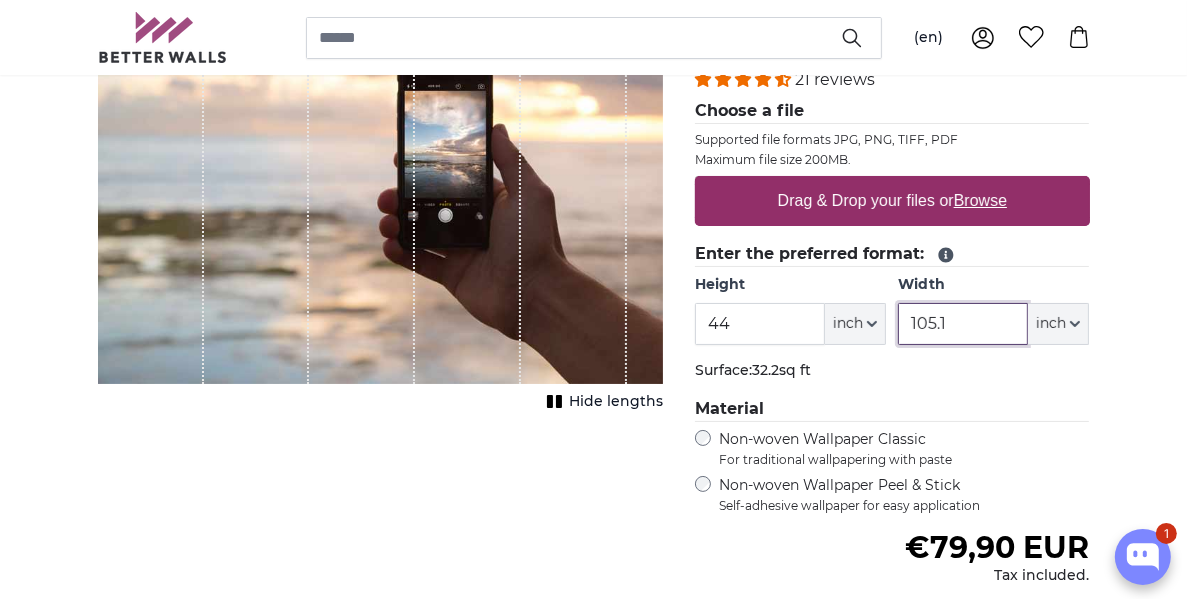 drag, startPoint x: 945, startPoint y: 318, endPoint x: 894, endPoint y: 326, distance: 51.62364 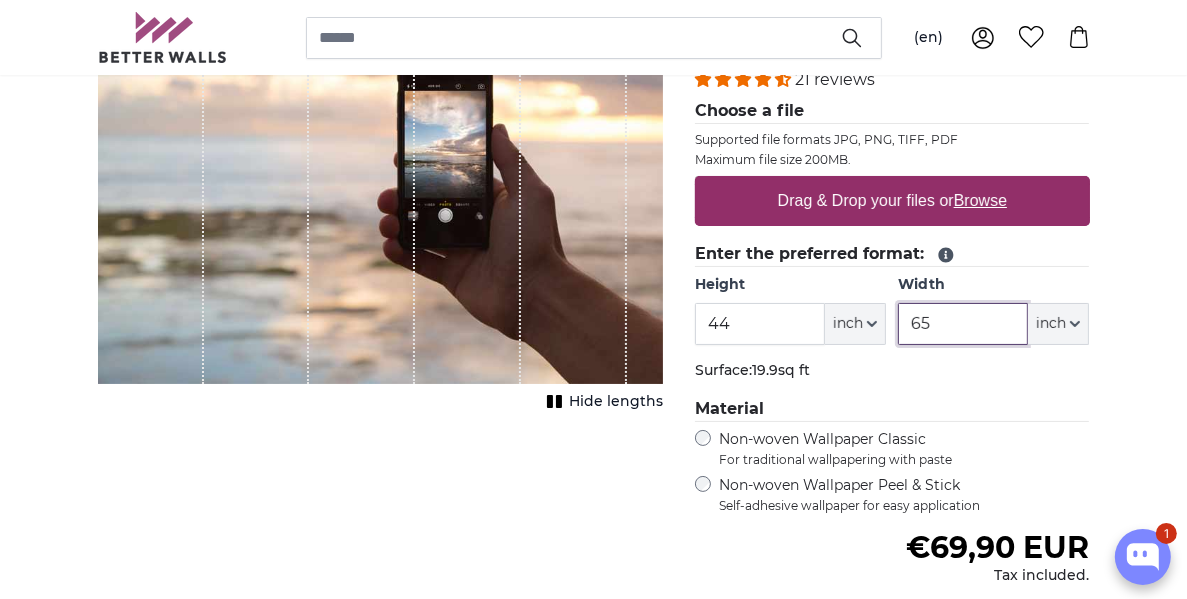 type on "65" 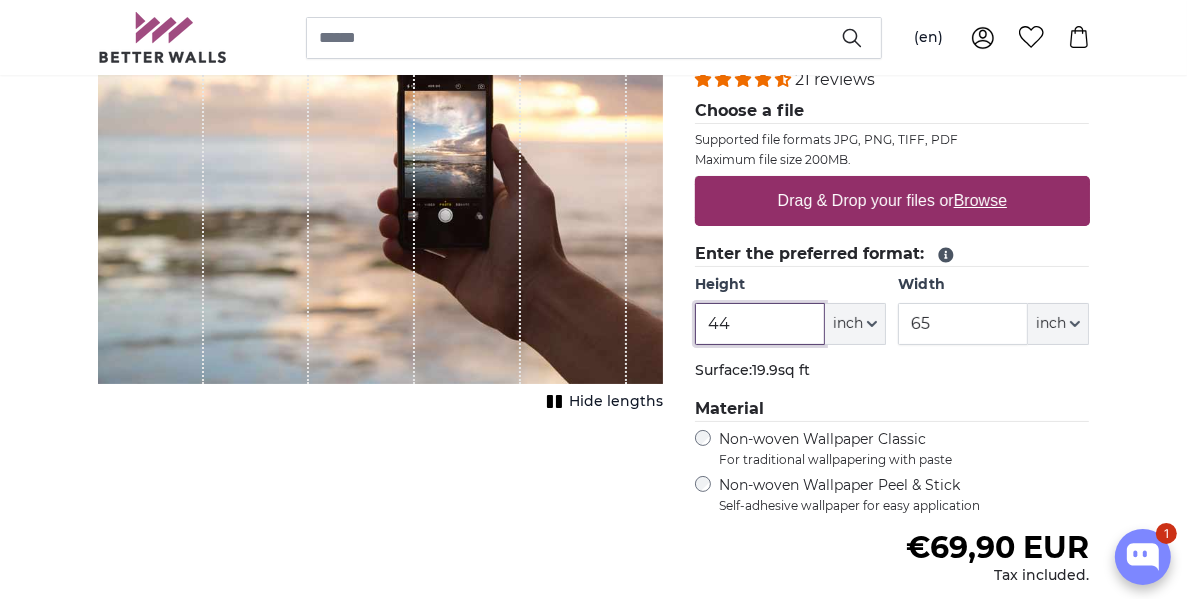 click on "44" at bounding box center (760, 324) 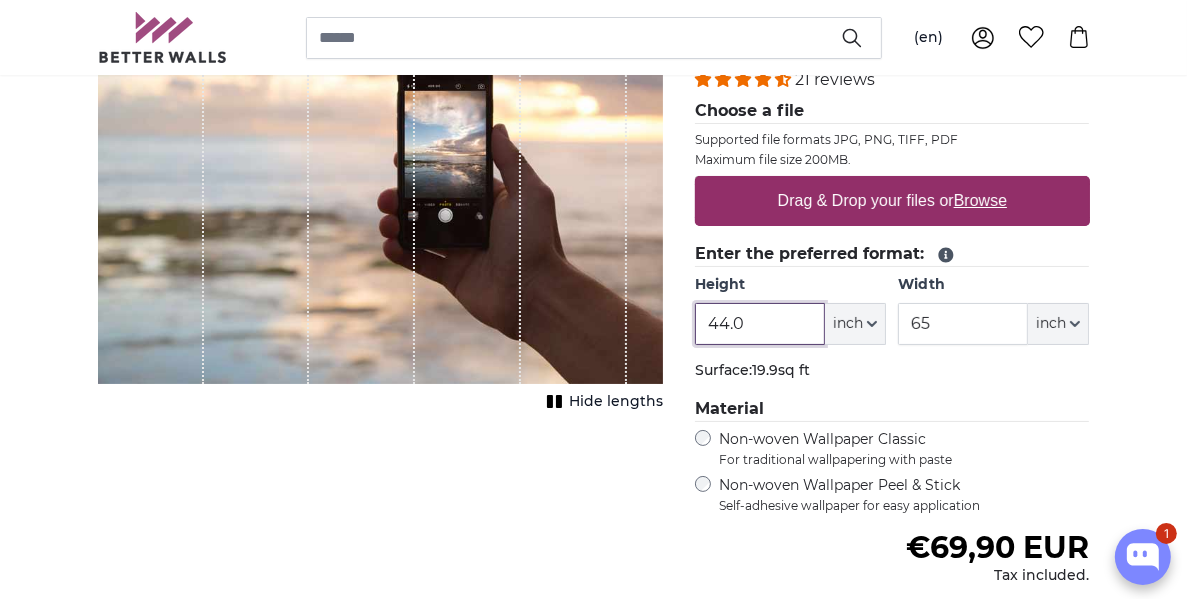 drag, startPoint x: 759, startPoint y: 314, endPoint x: 730, endPoint y: 332, distance: 34.132095 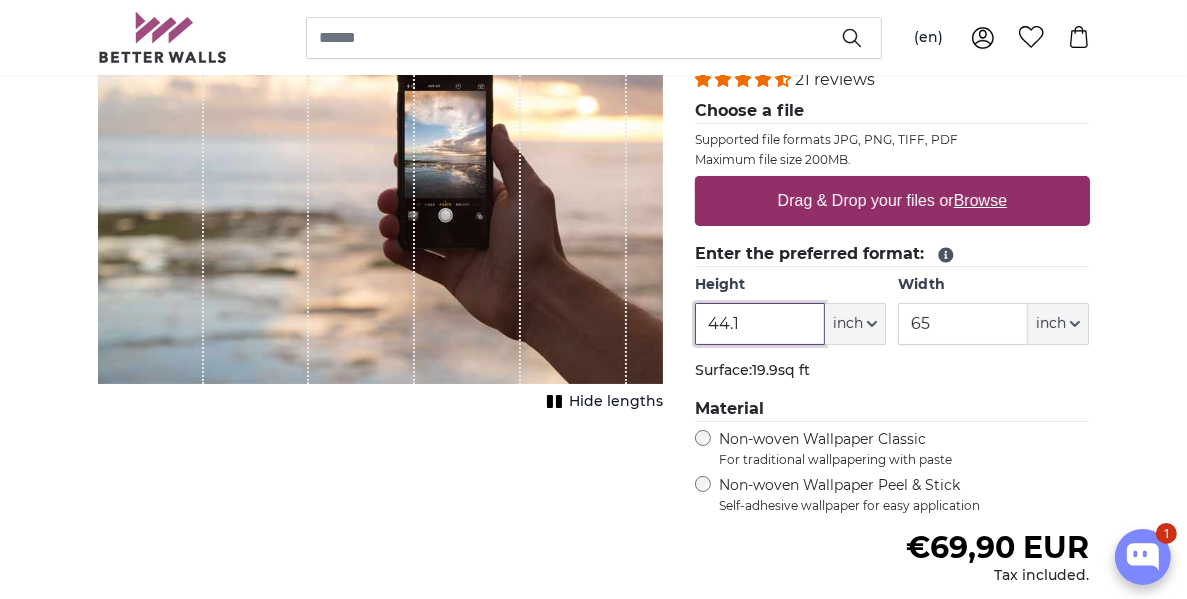 type on "44.1" 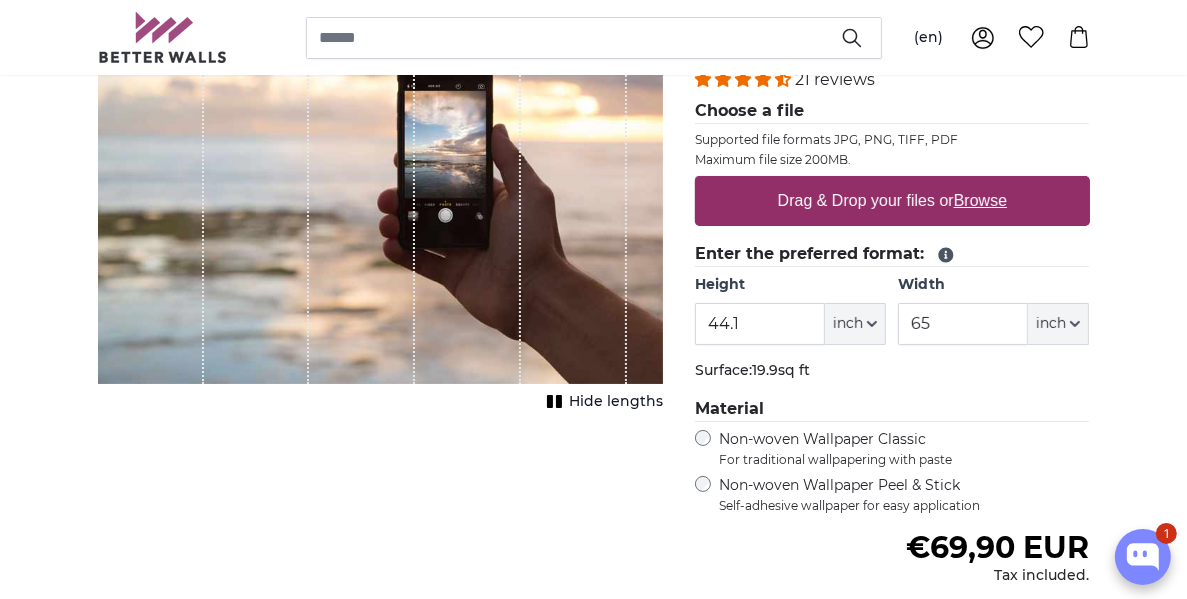 click on "Drag & Drop your files or  Browse" at bounding box center [891, 201] 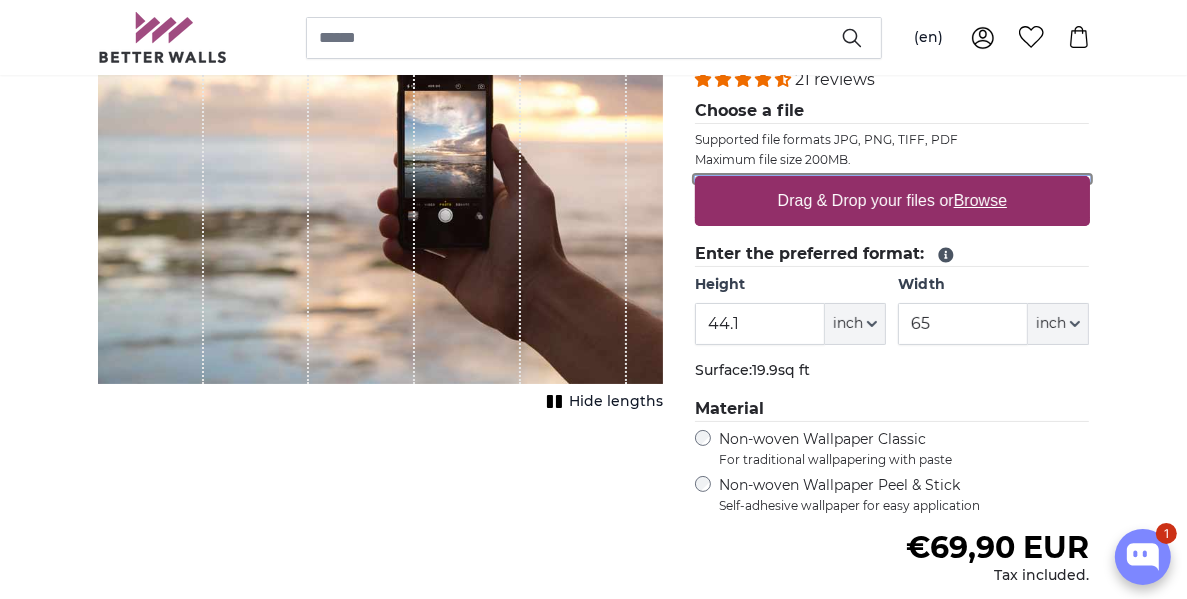 click on "Drag & Drop your files or  Browse" at bounding box center (892, 179) 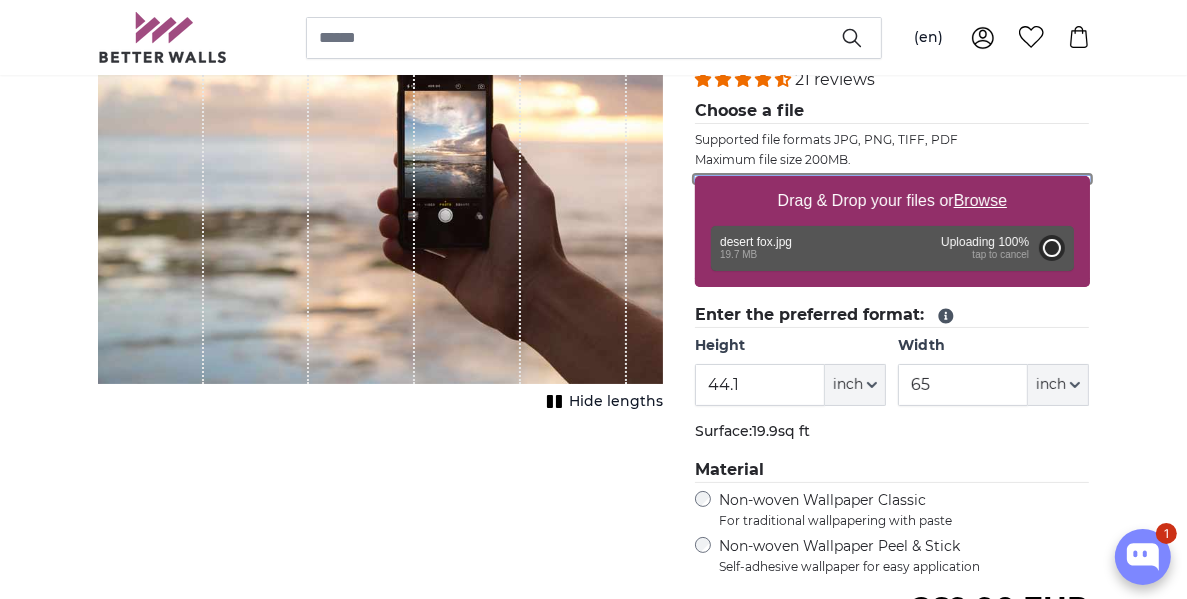 type on "80" 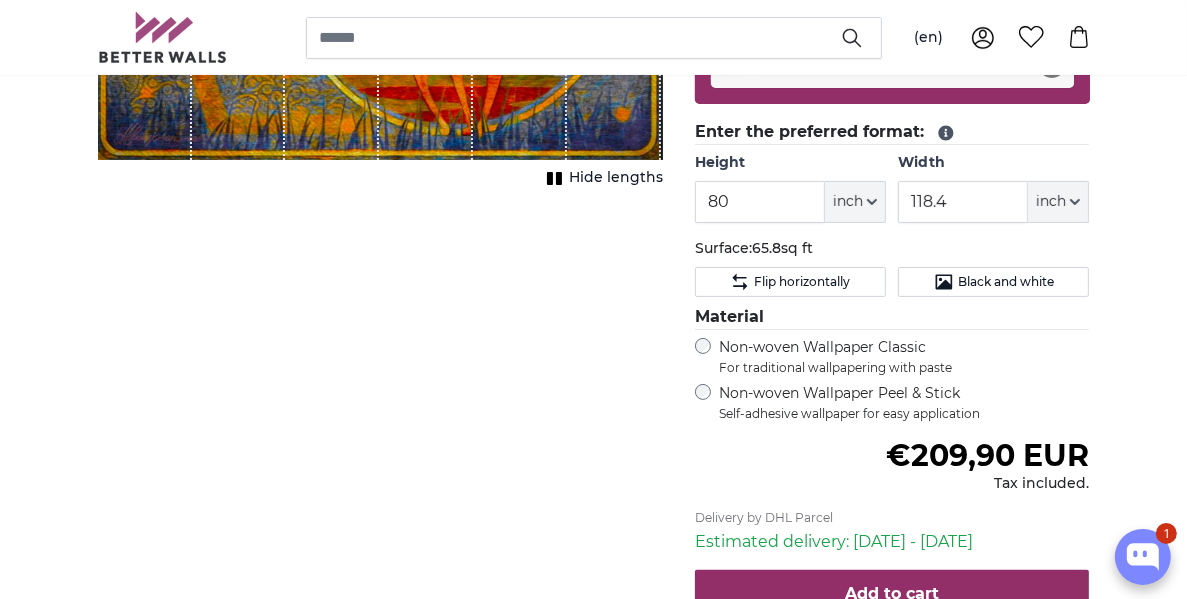 scroll, scrollTop: 500, scrollLeft: 0, axis: vertical 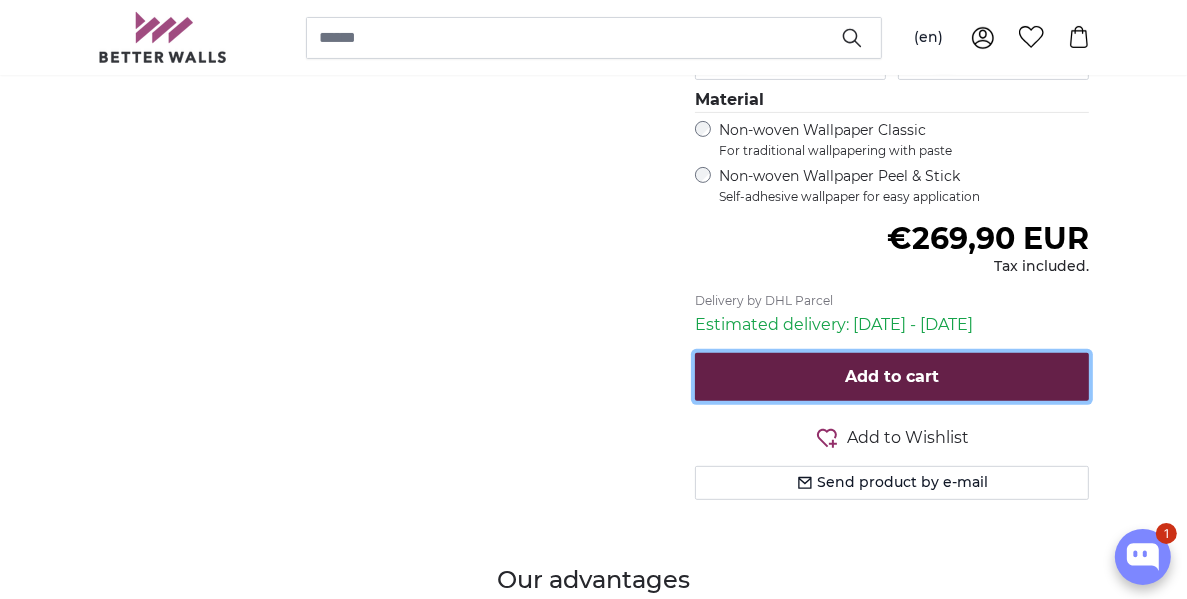 click on "Add to cart" at bounding box center (892, 376) 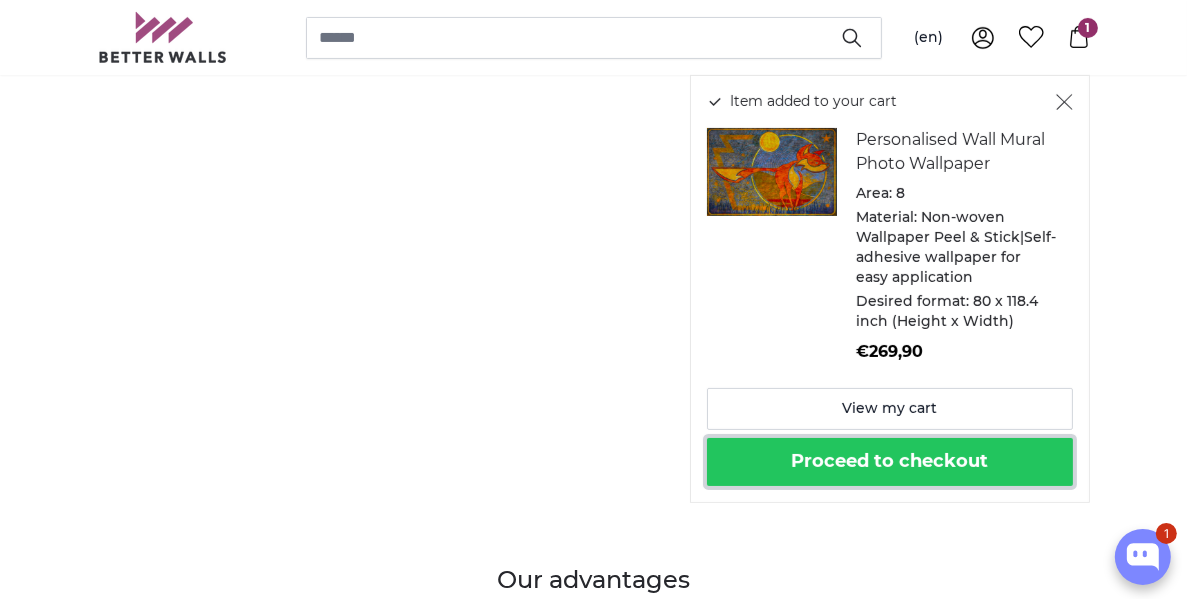click on "Proceed to checkout" at bounding box center [890, 462] 